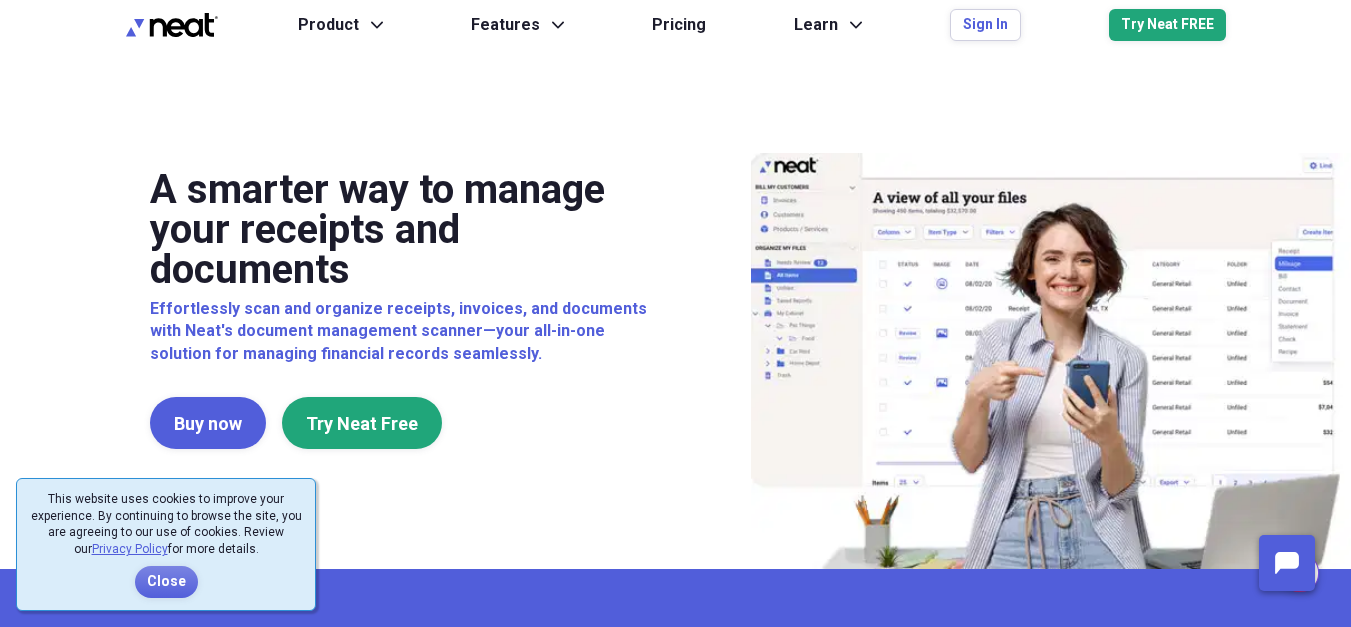 scroll, scrollTop: 0, scrollLeft: 0, axis: both 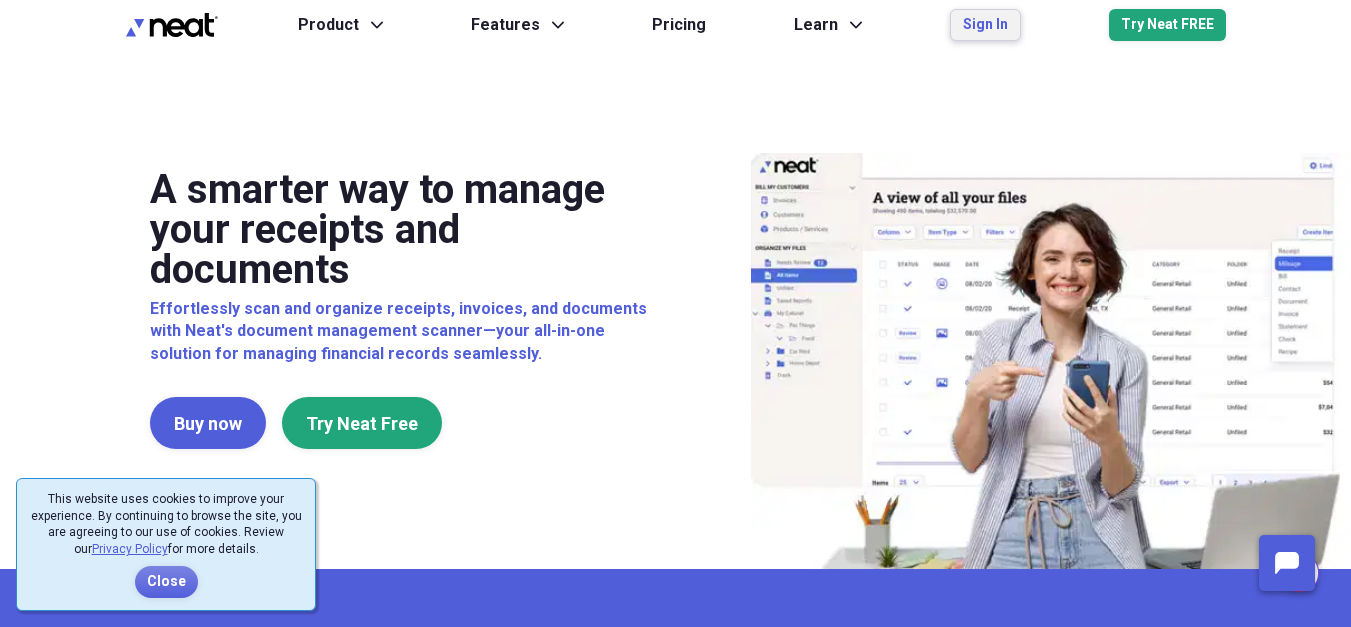click on "Sign In" at bounding box center (985, 25) 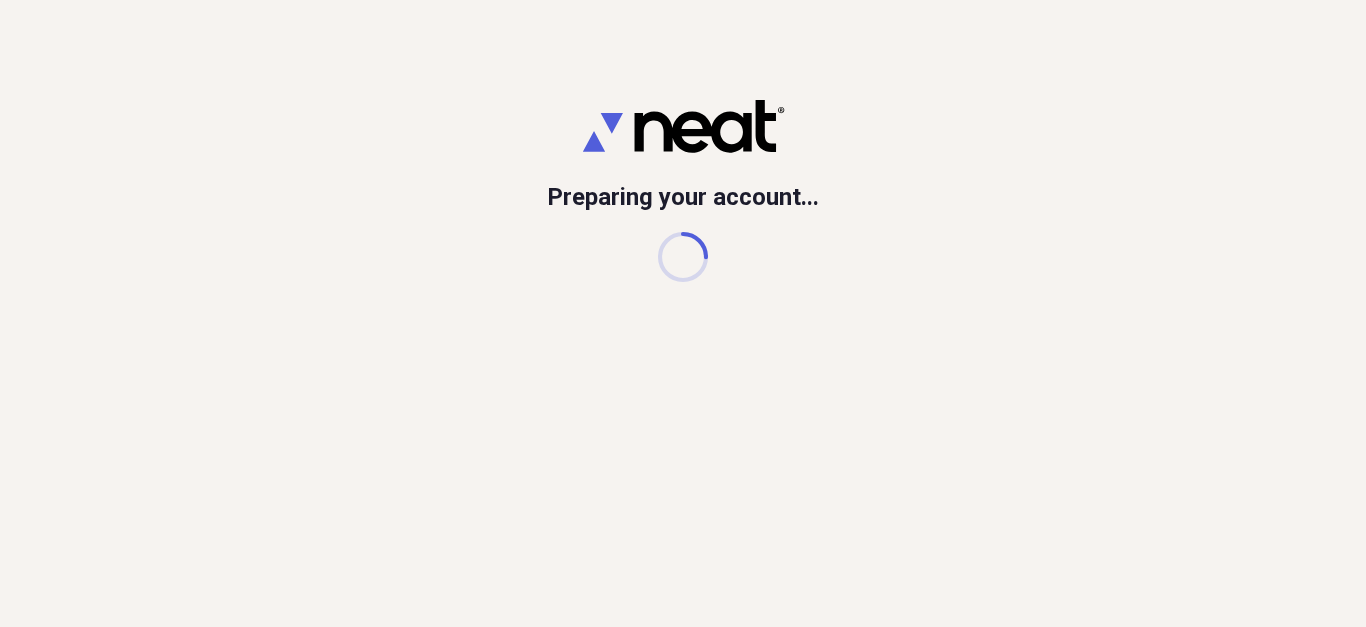 scroll, scrollTop: 0, scrollLeft: 0, axis: both 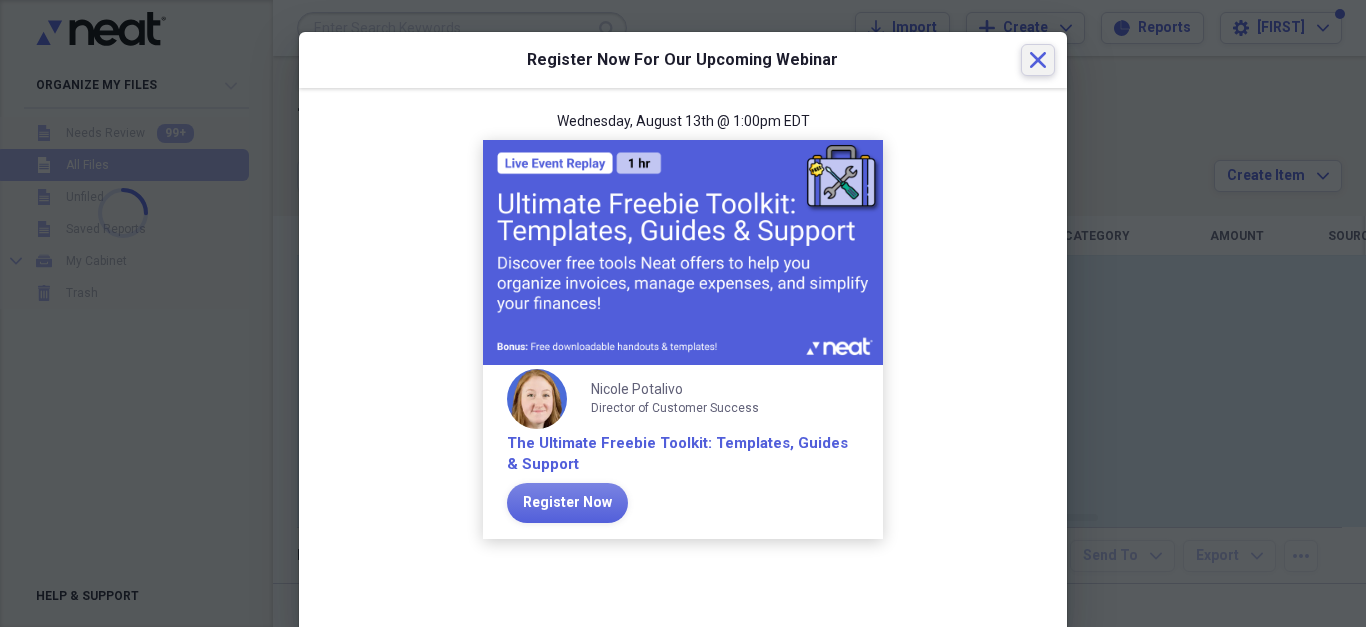click on "Close" 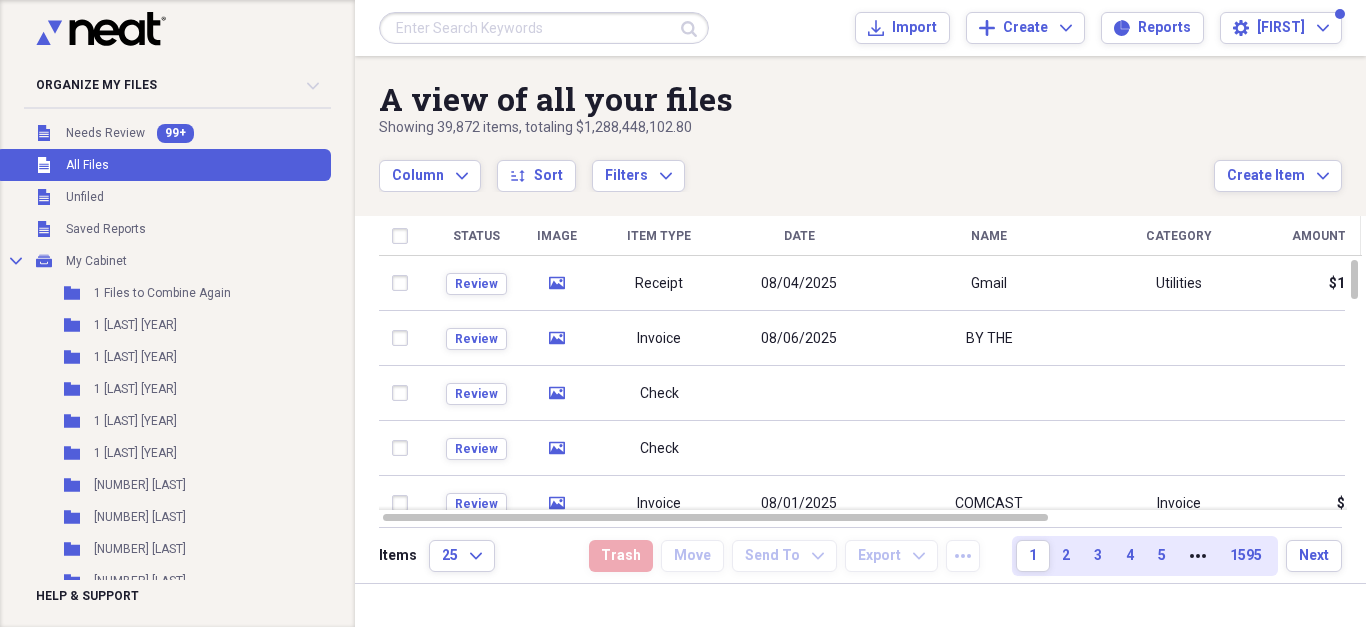 drag, startPoint x: 937, startPoint y: 171, endPoint x: 933, endPoint y: 1, distance: 170.04706 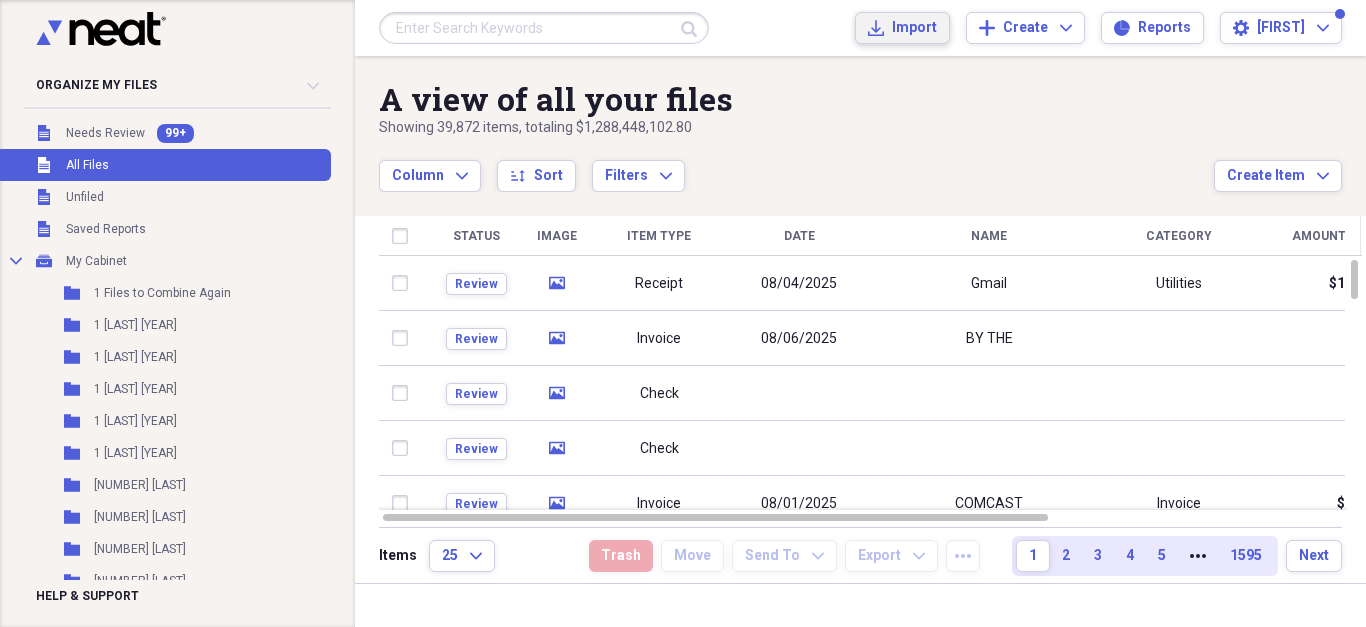 click on "Import Import" at bounding box center [902, 28] 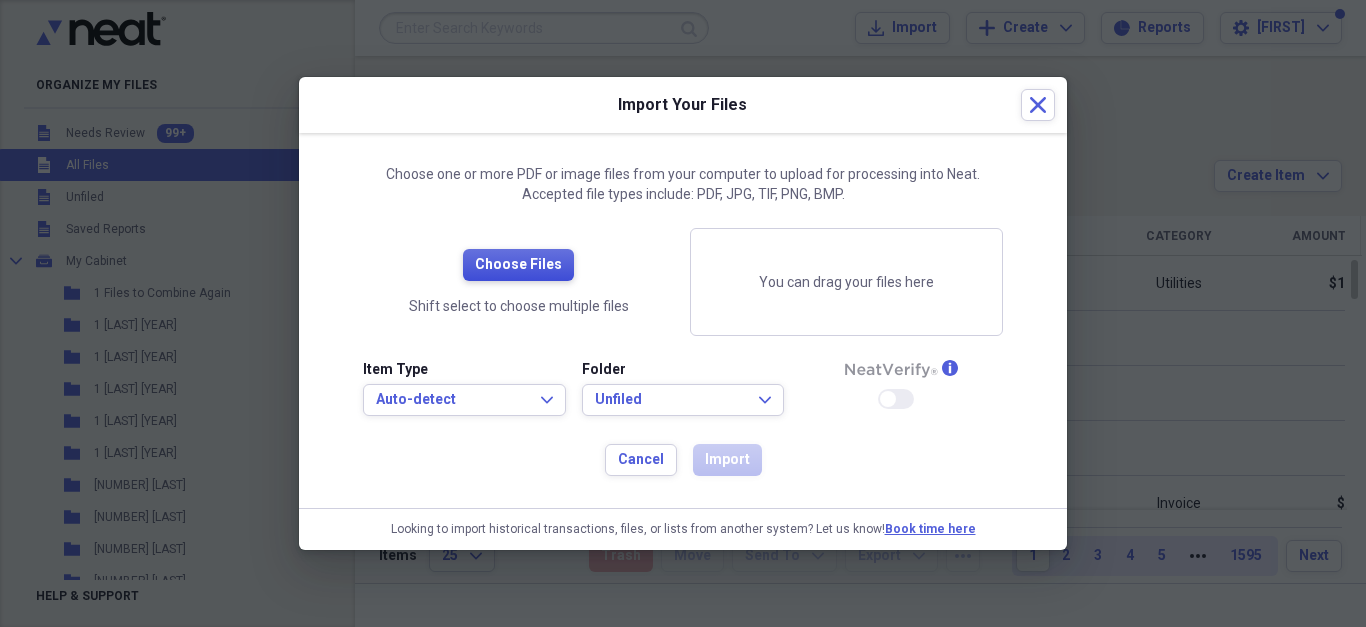 click on "Choose Files" at bounding box center [518, 265] 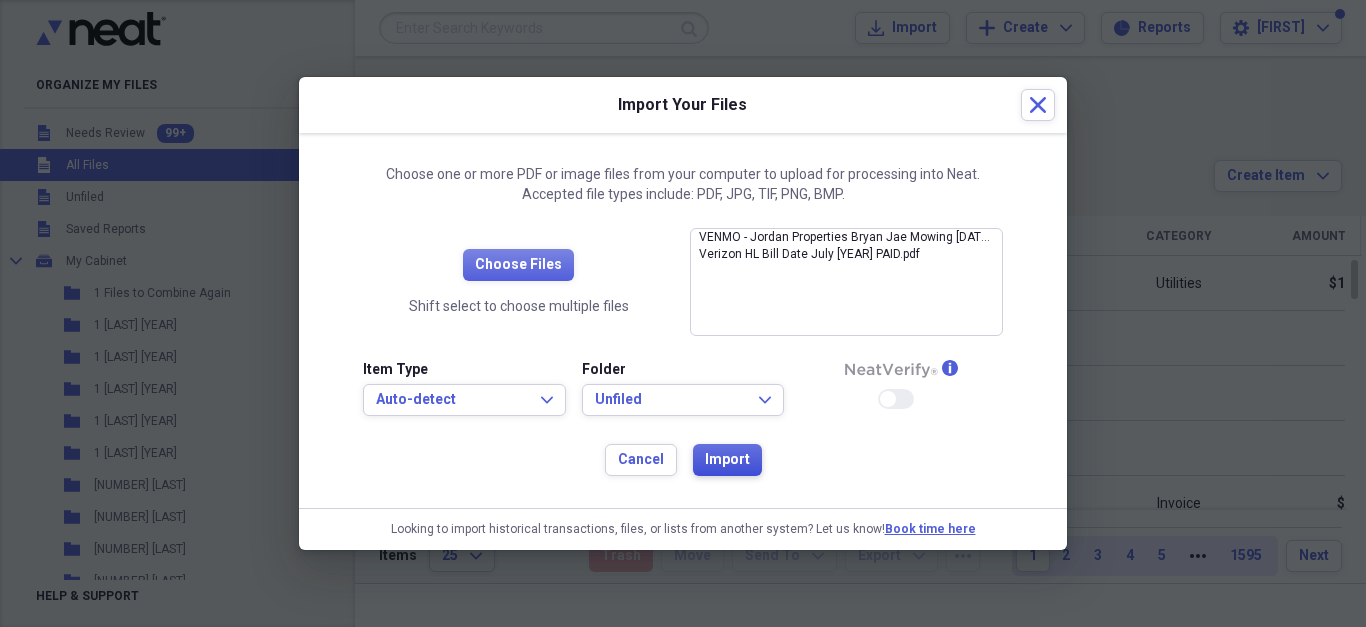click on "Import" at bounding box center [727, 460] 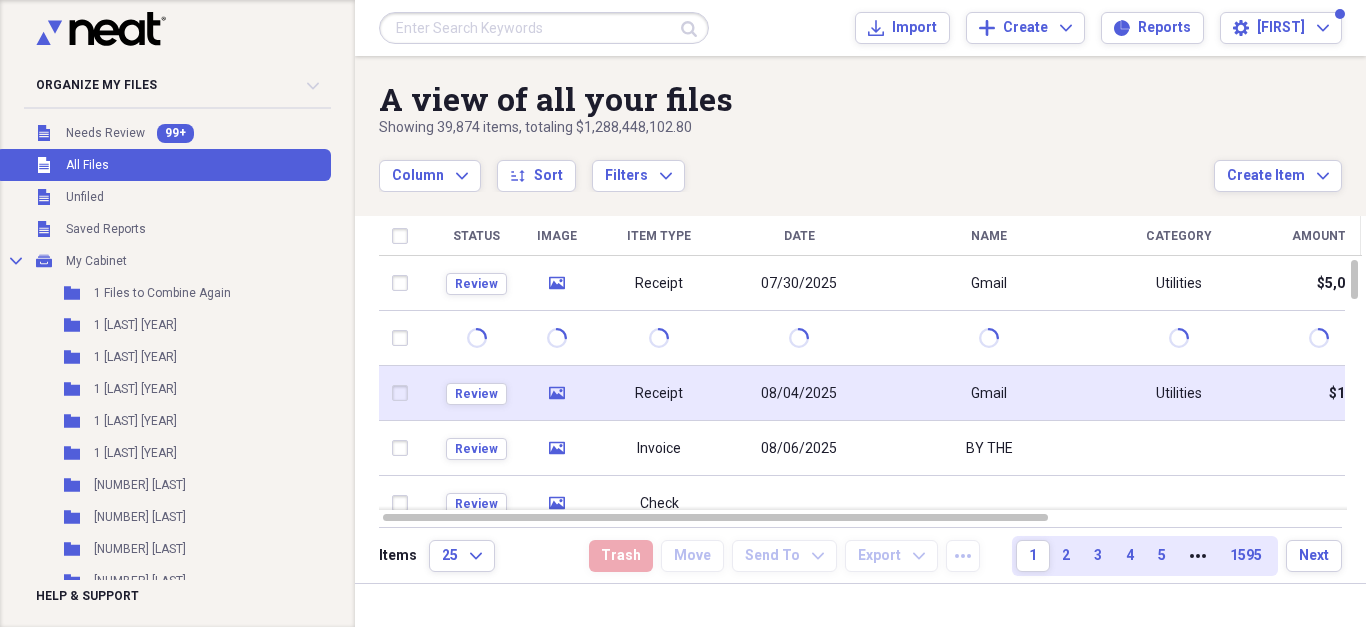 click on "08/04/2025" at bounding box center [799, 393] 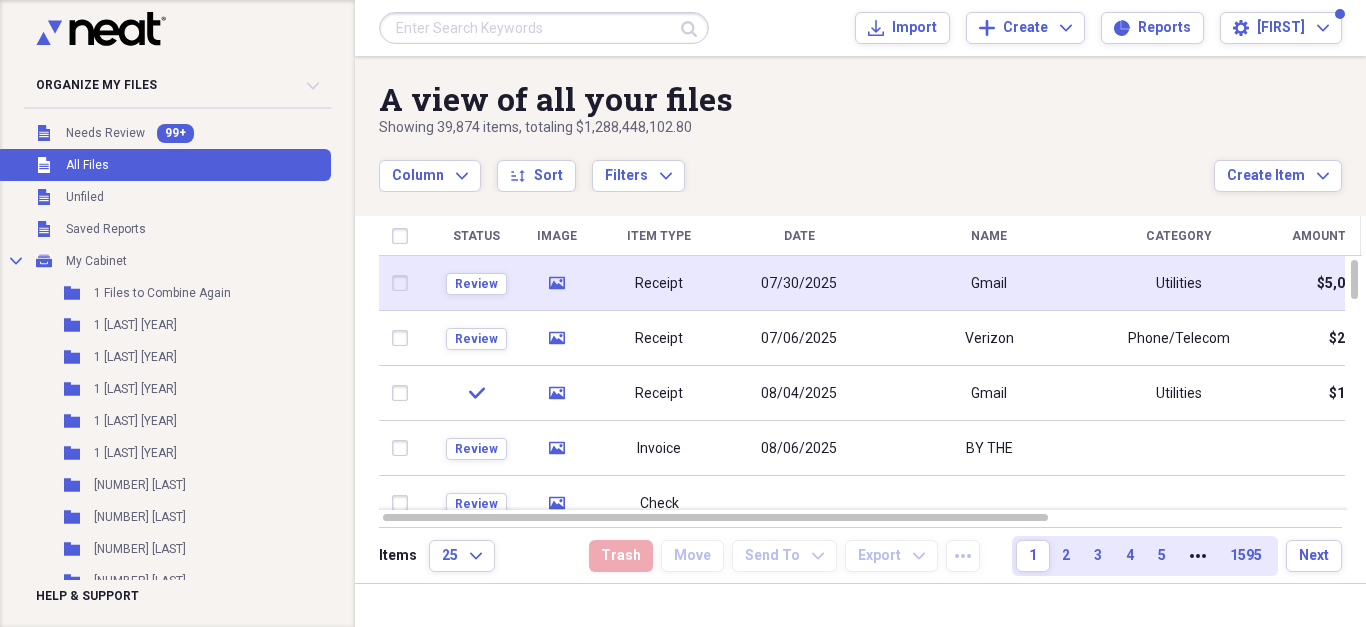 click on "07/30/2025" at bounding box center [799, 284] 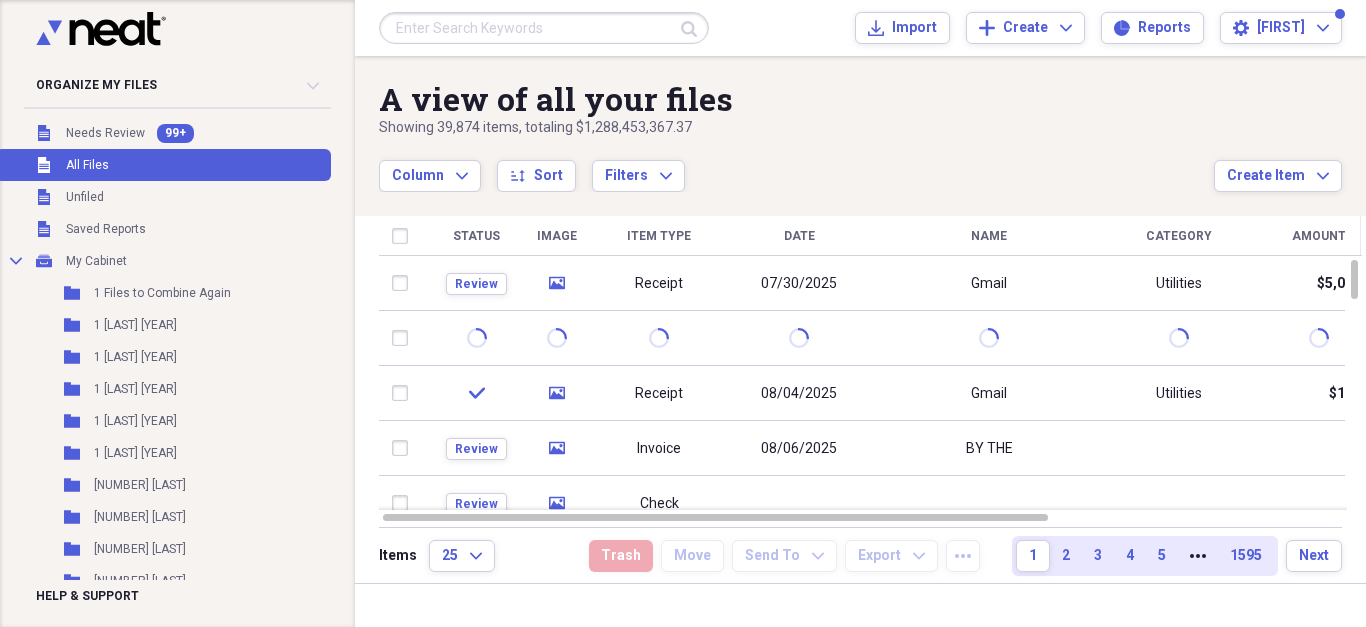 drag, startPoint x: 820, startPoint y: 280, endPoint x: 832, endPoint y: 325, distance: 46.572525 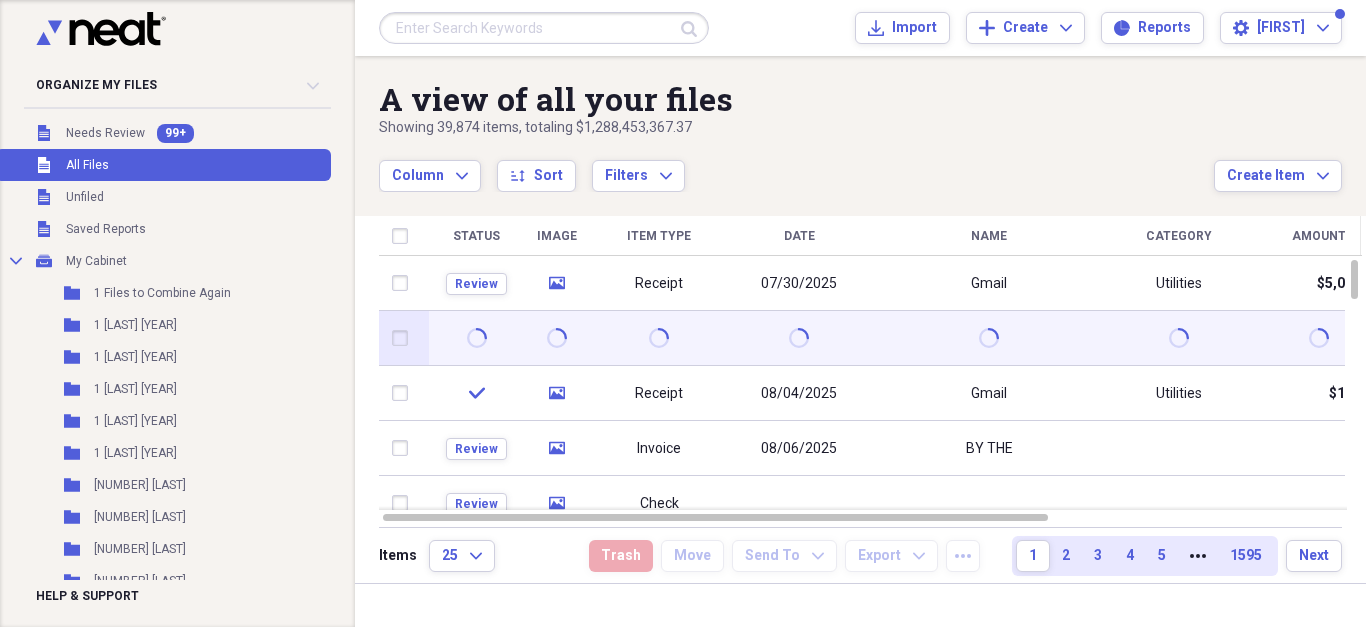 click at bounding box center [799, 338] 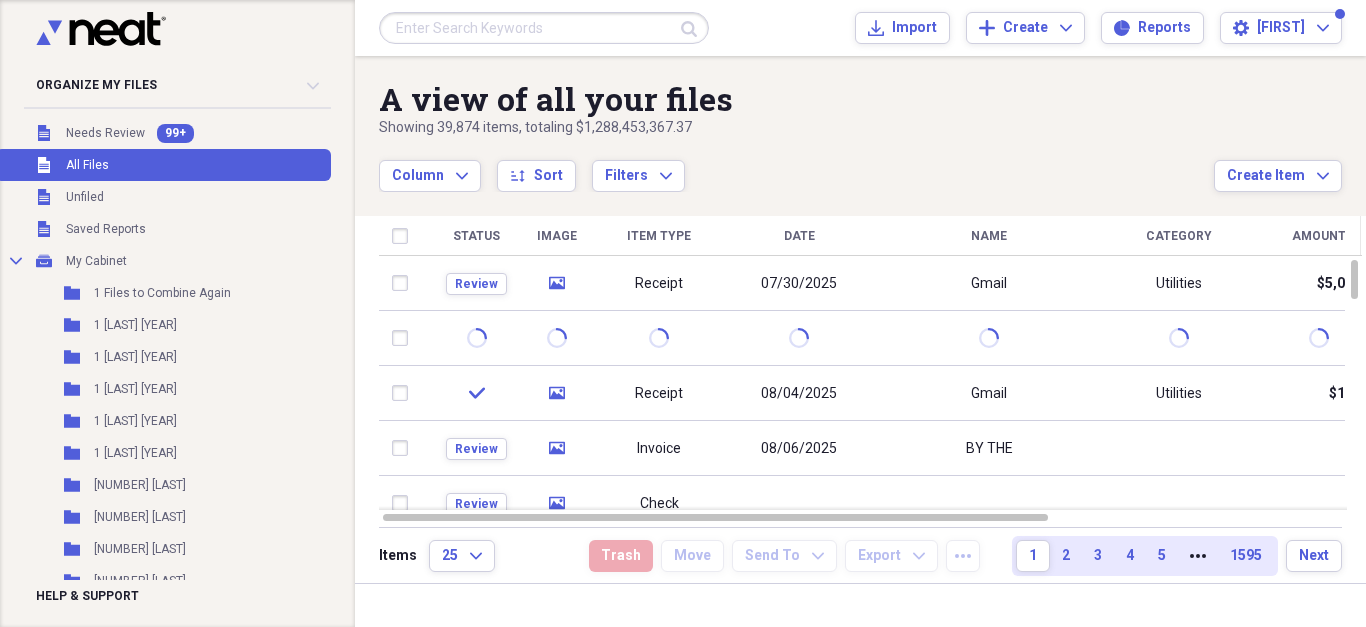 click on "Item Type" at bounding box center [659, 236] 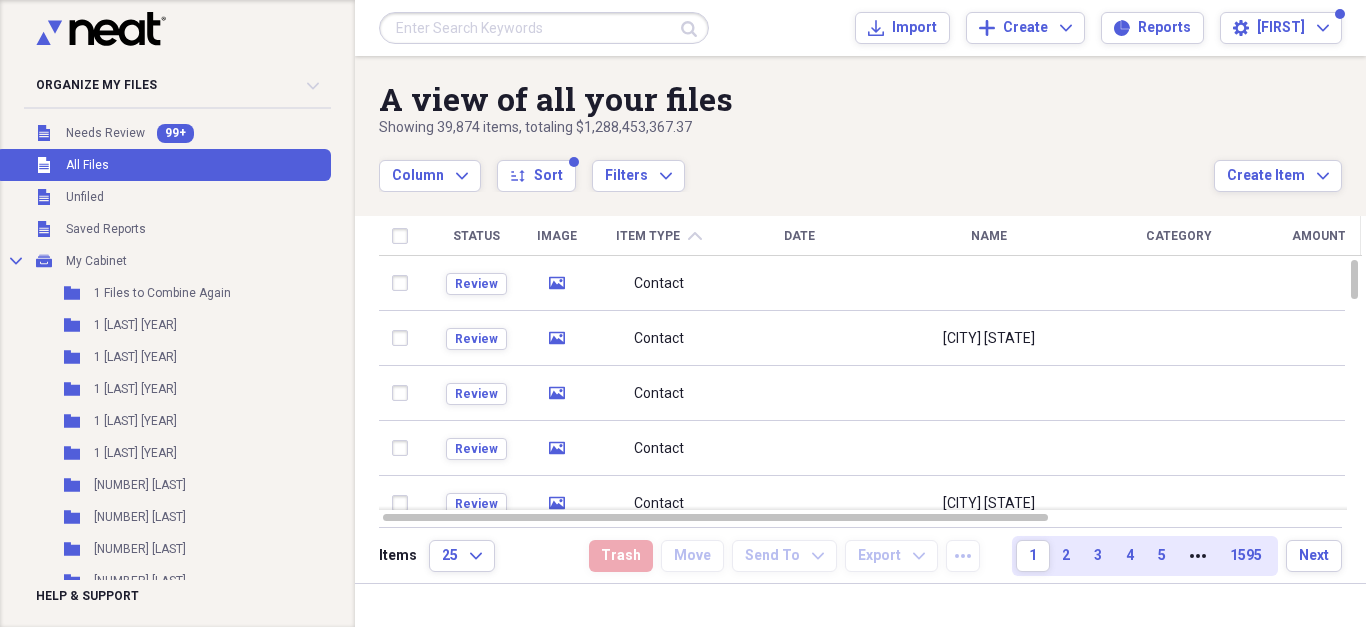 click on "Contact" at bounding box center (659, 283) 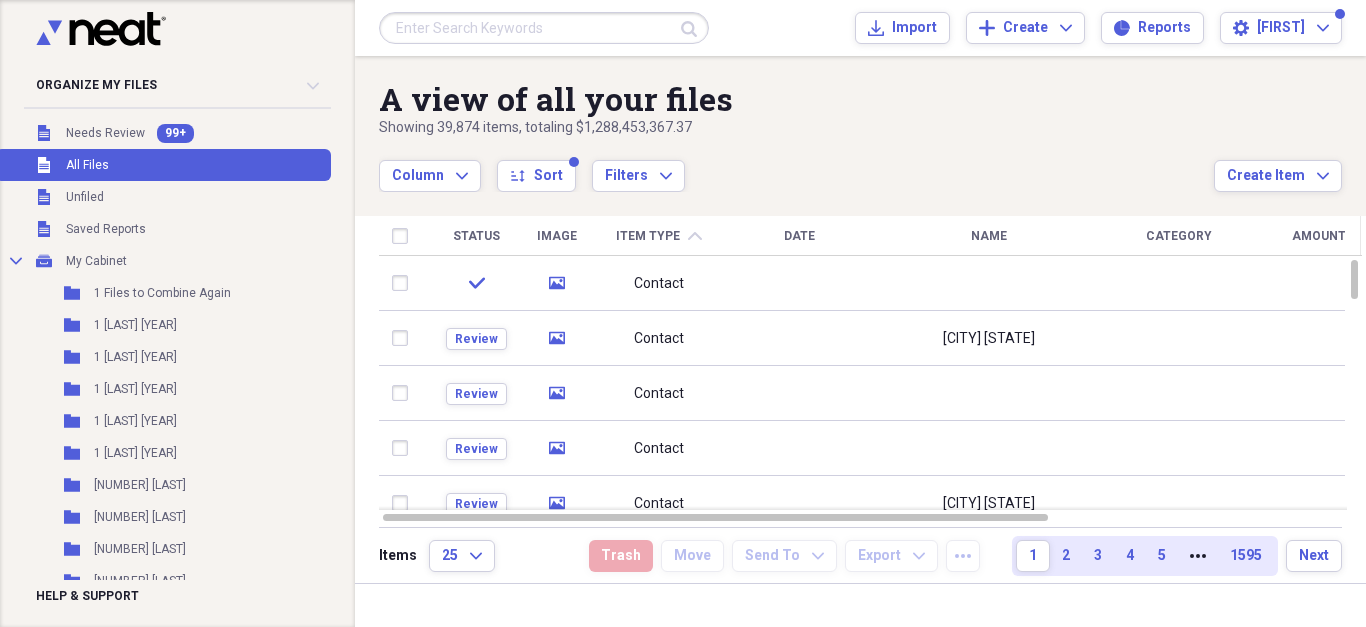 click on "Date" at bounding box center [799, 236] 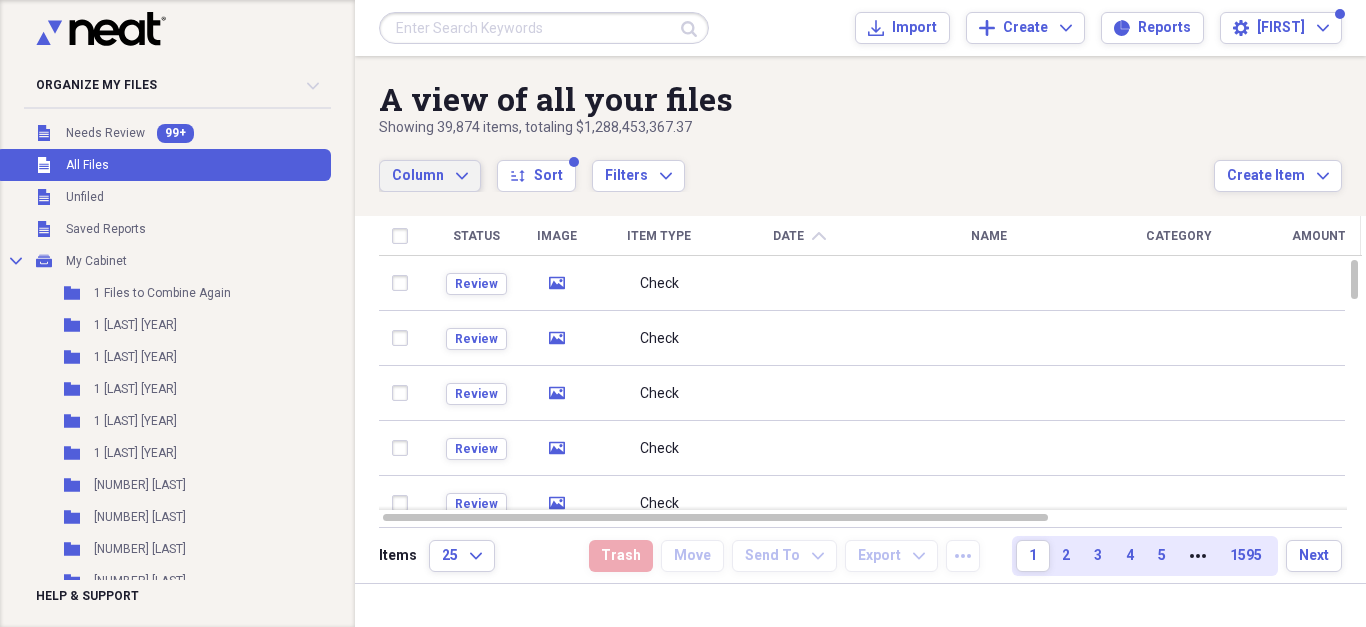 click on "Column Expand" at bounding box center (430, 176) 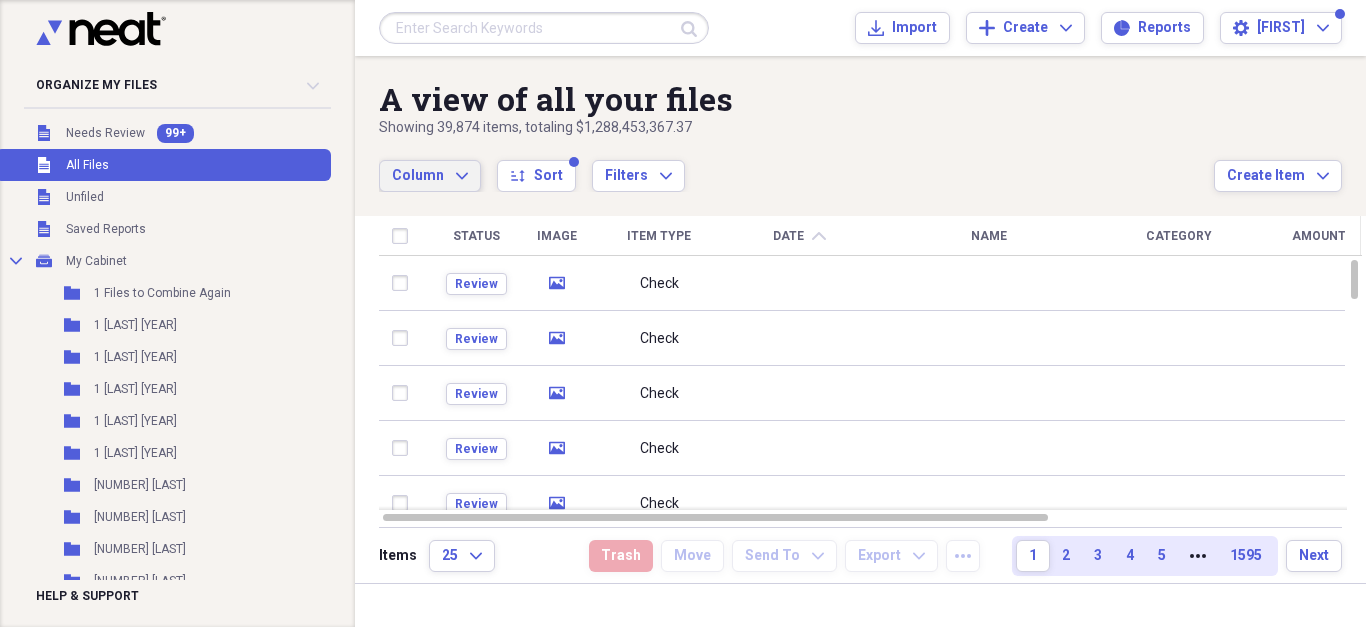 click on "Column Expand sort Sort Filters  Expand" at bounding box center [796, 165] 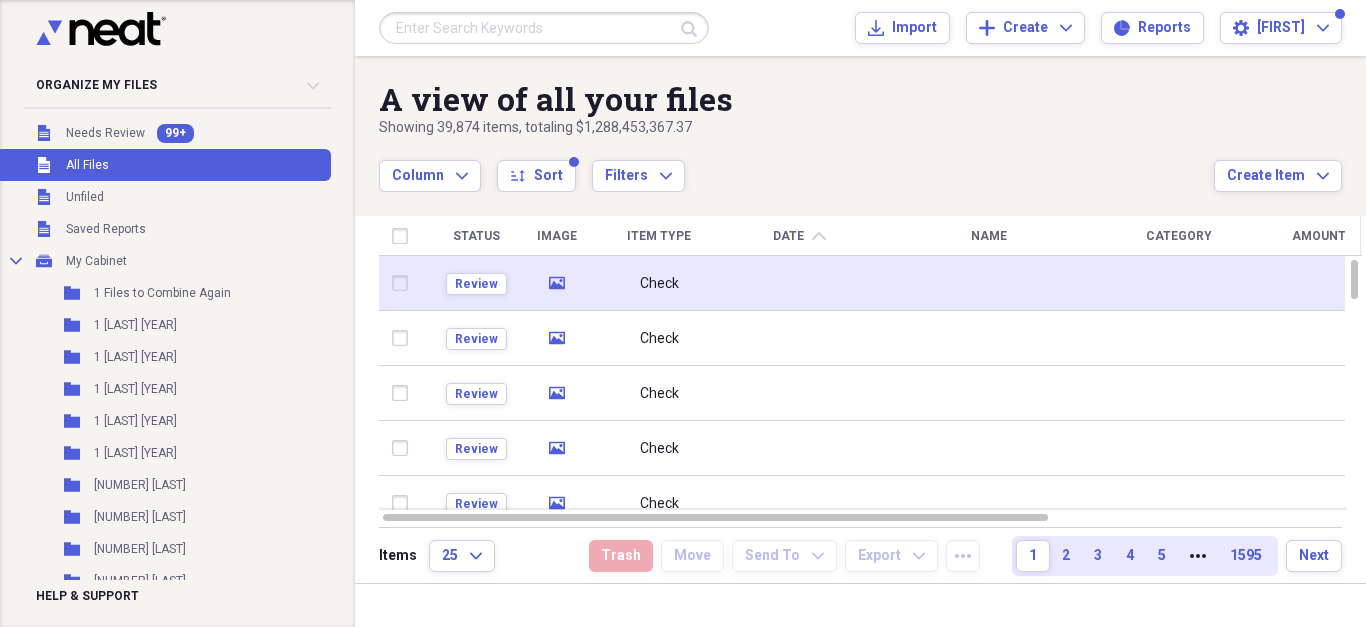 click at bounding box center [799, 283] 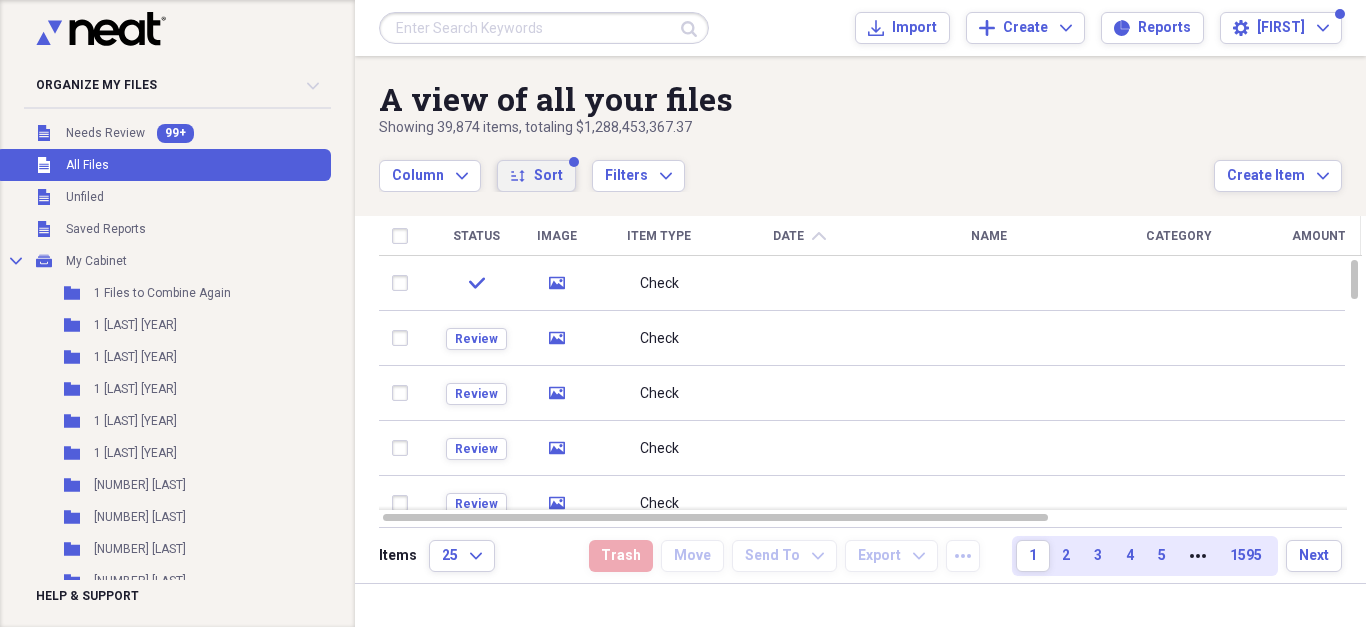 click on "Sort" at bounding box center [548, 176] 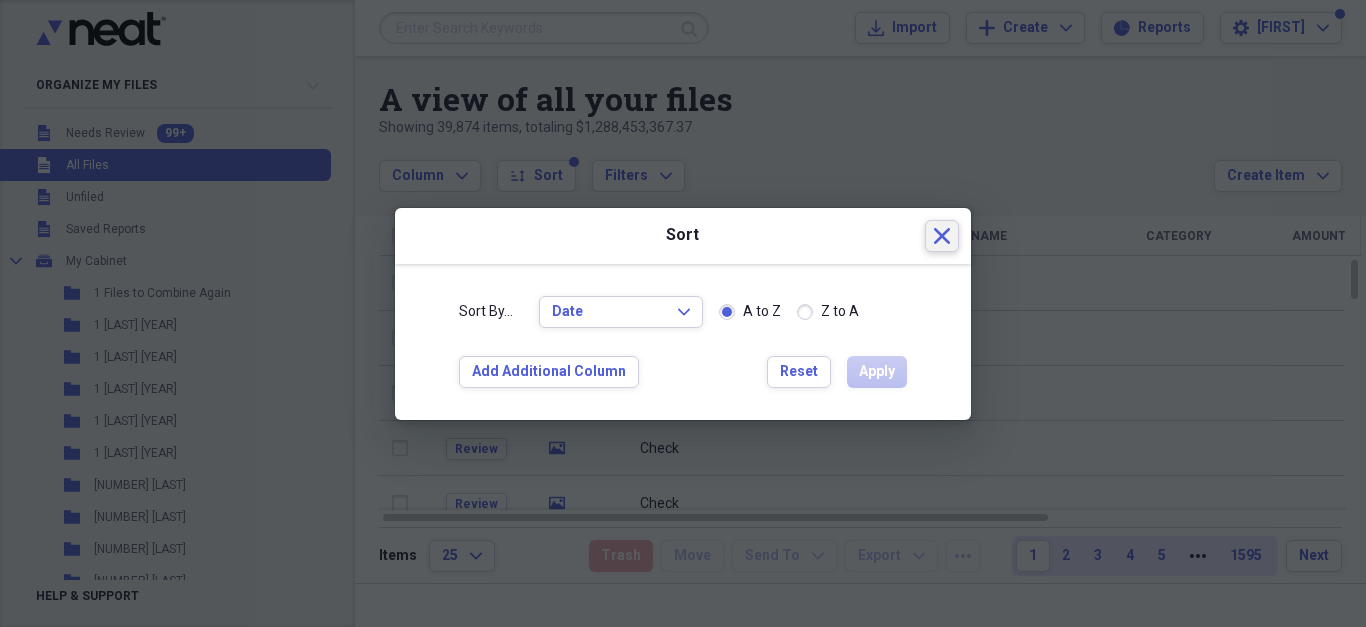 click on "Close" at bounding box center [942, 236] 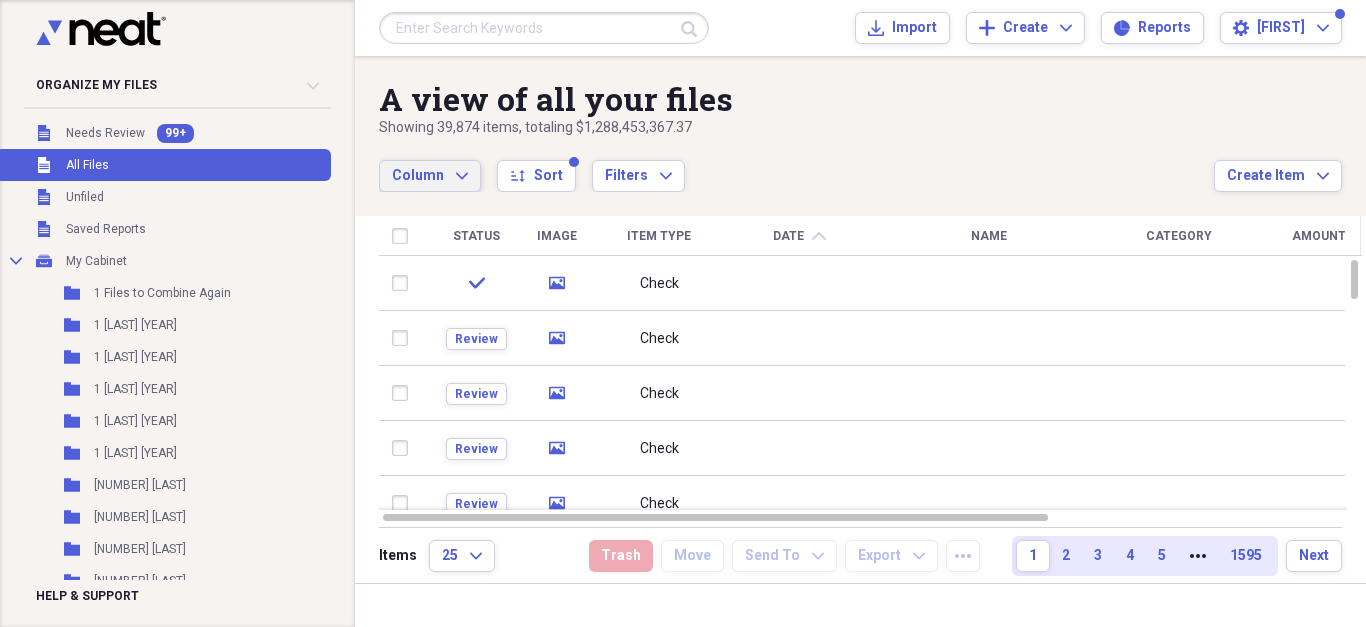 click on "Column Expand" at bounding box center [430, 176] 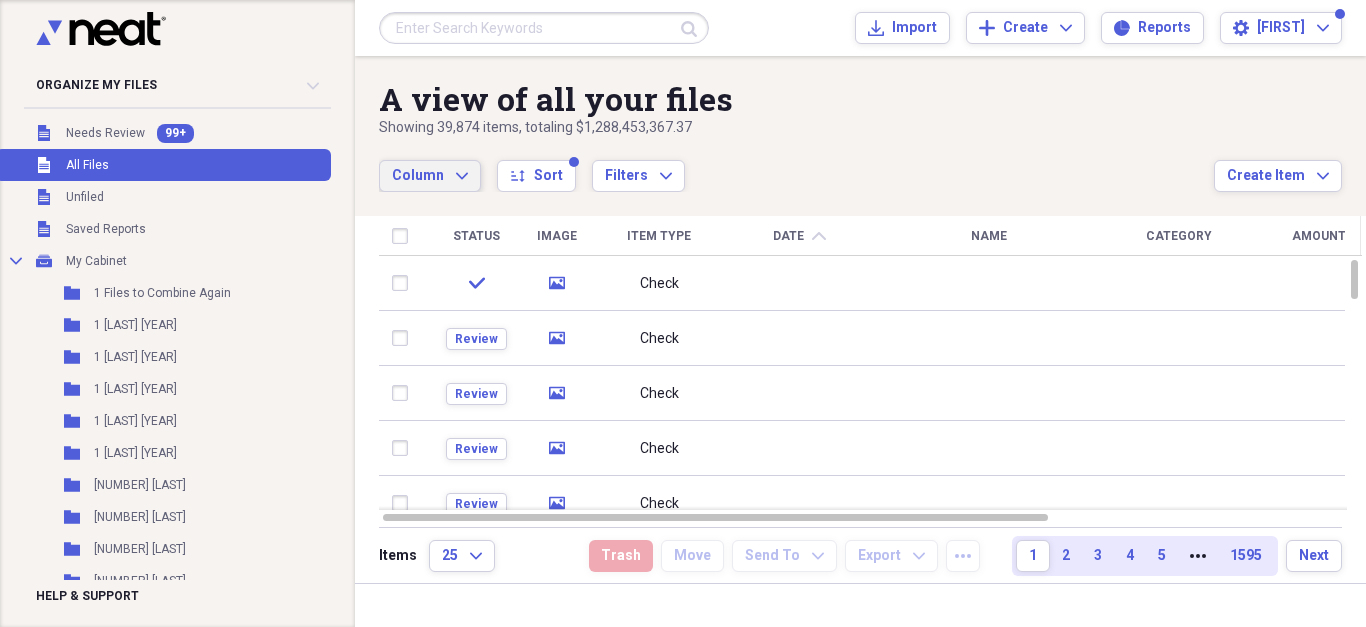 click on "Column Expand sort Sort Filters  Expand" at bounding box center [796, 165] 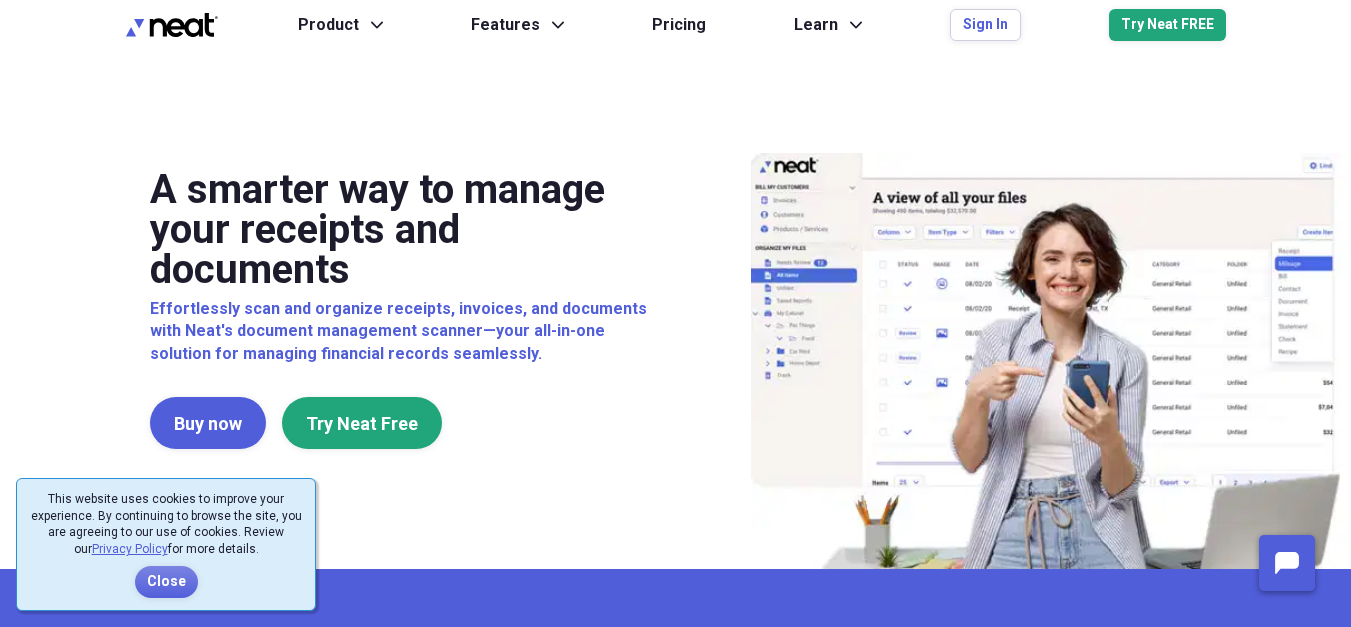 scroll, scrollTop: 0, scrollLeft: 0, axis: both 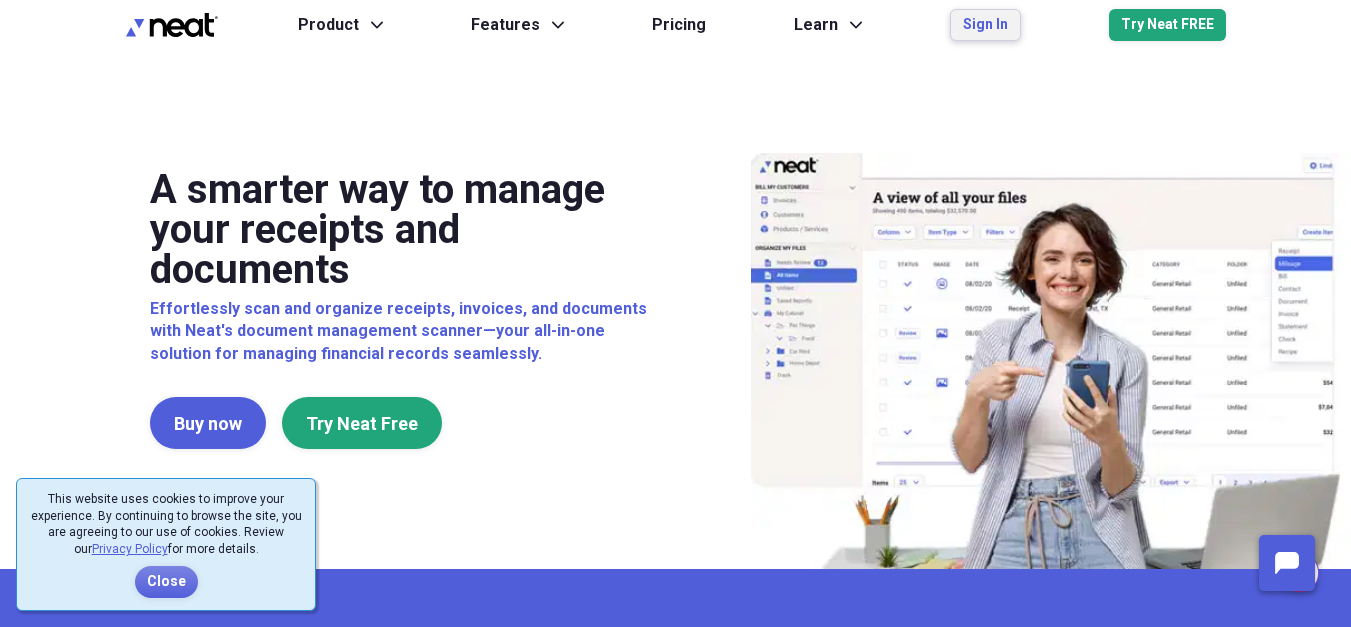 click on "Sign In" at bounding box center (985, 25) 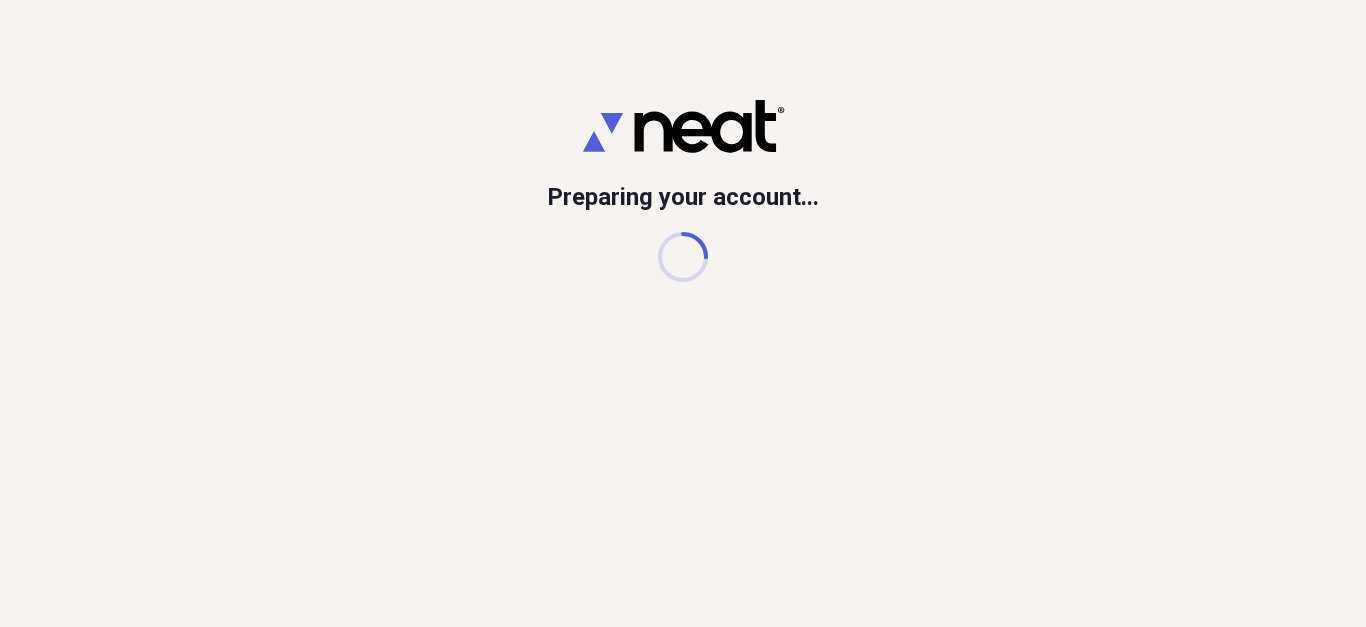 scroll, scrollTop: 0, scrollLeft: 0, axis: both 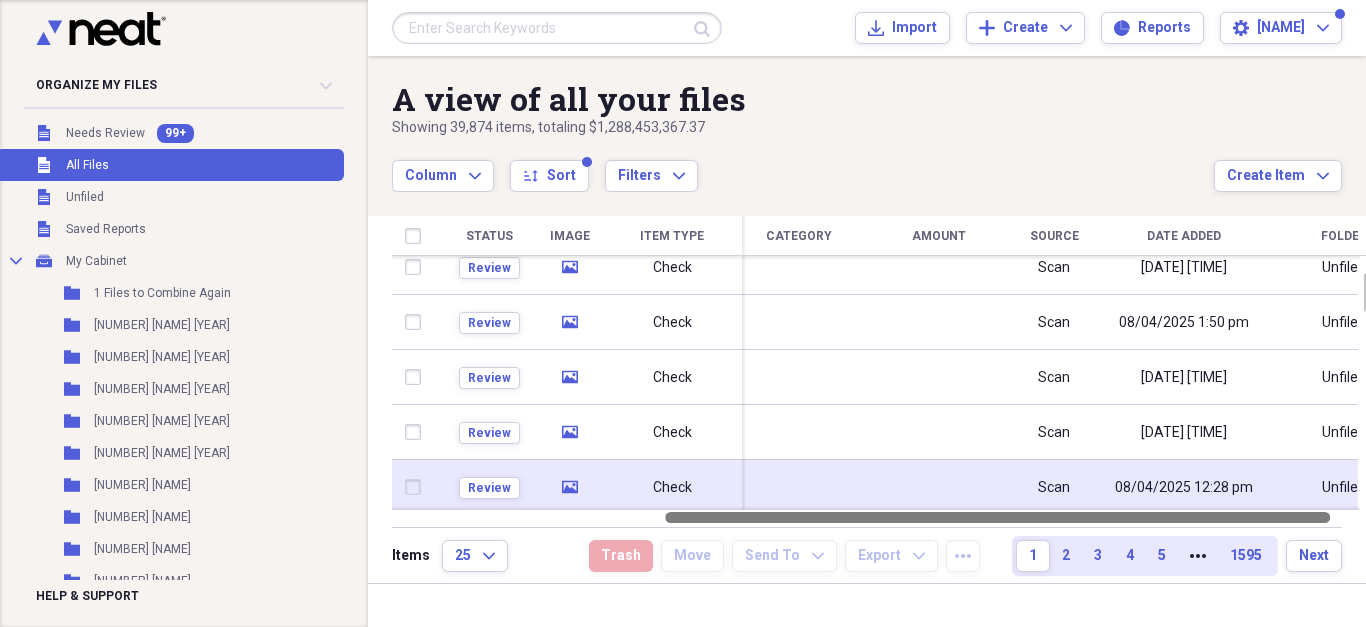 drag, startPoint x: 907, startPoint y: 517, endPoint x: 1180, endPoint y: 503, distance: 273.35873 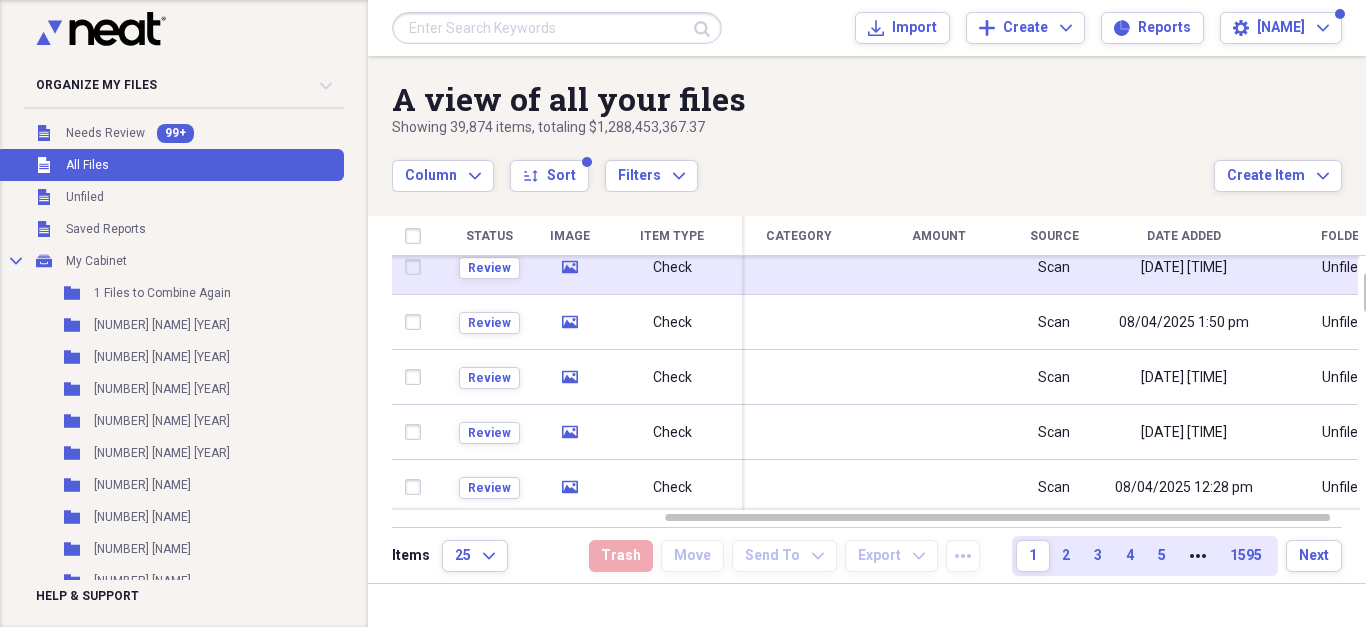 click at bounding box center [939, 267] 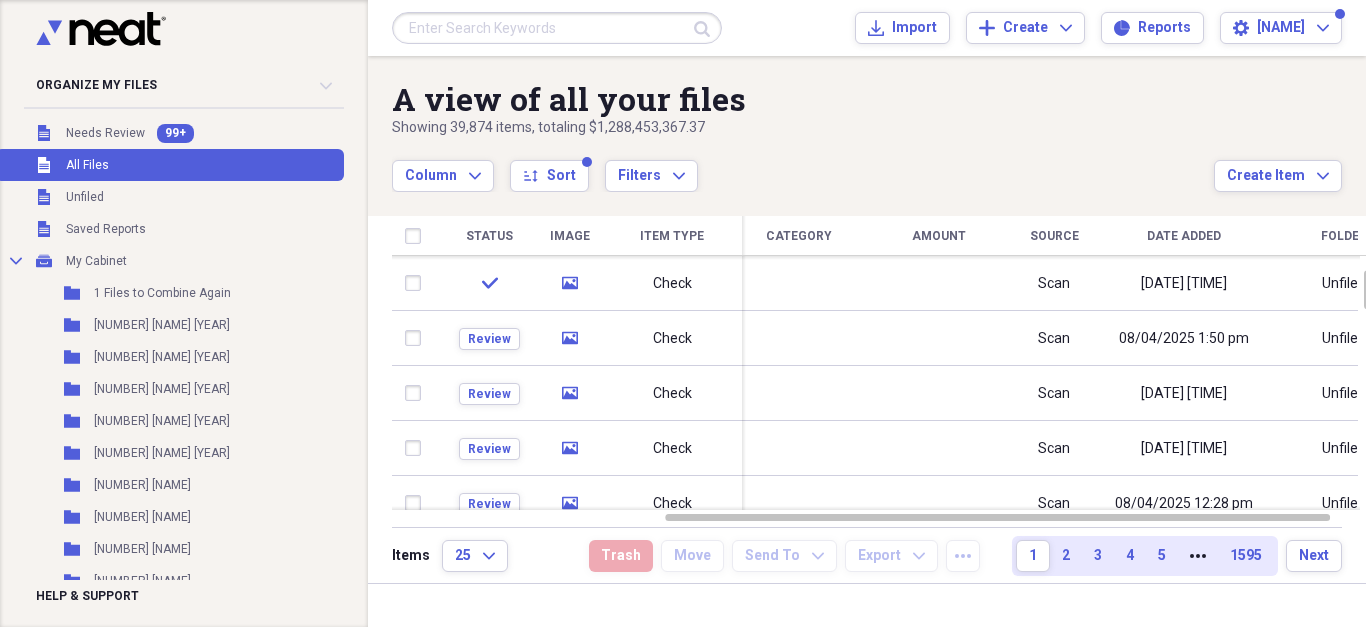 click on "Date Added" at bounding box center (1184, 236) 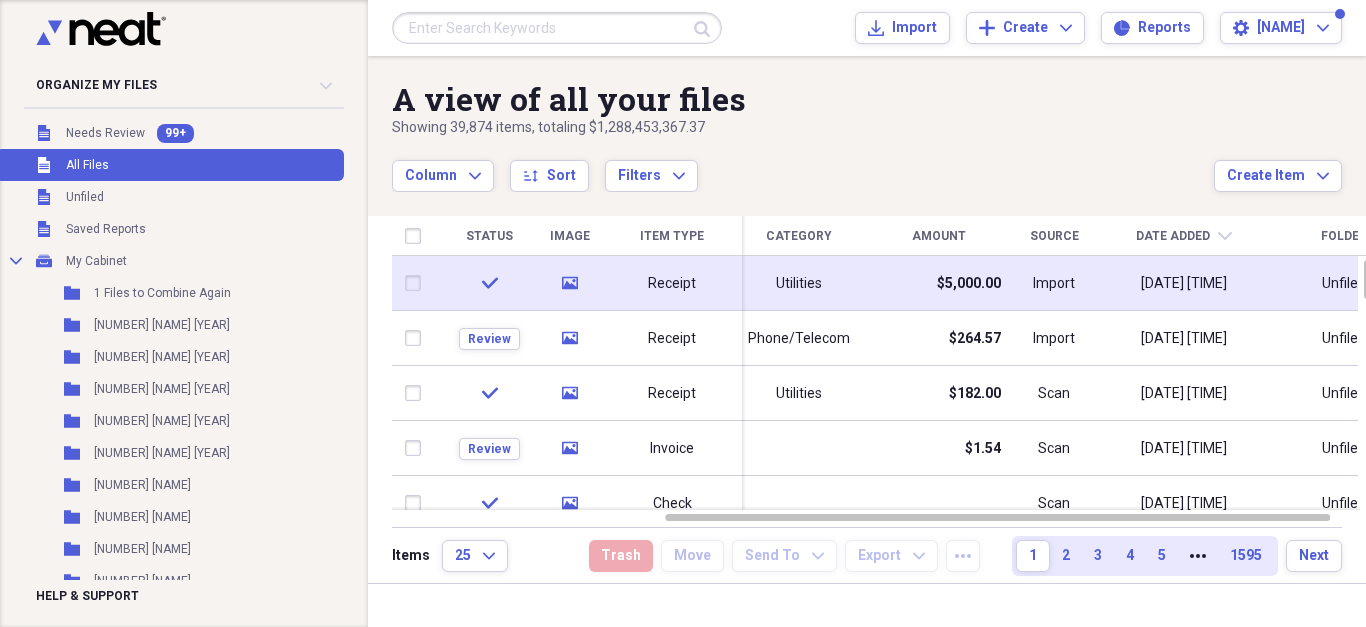 click on "Utilities" at bounding box center [799, 283] 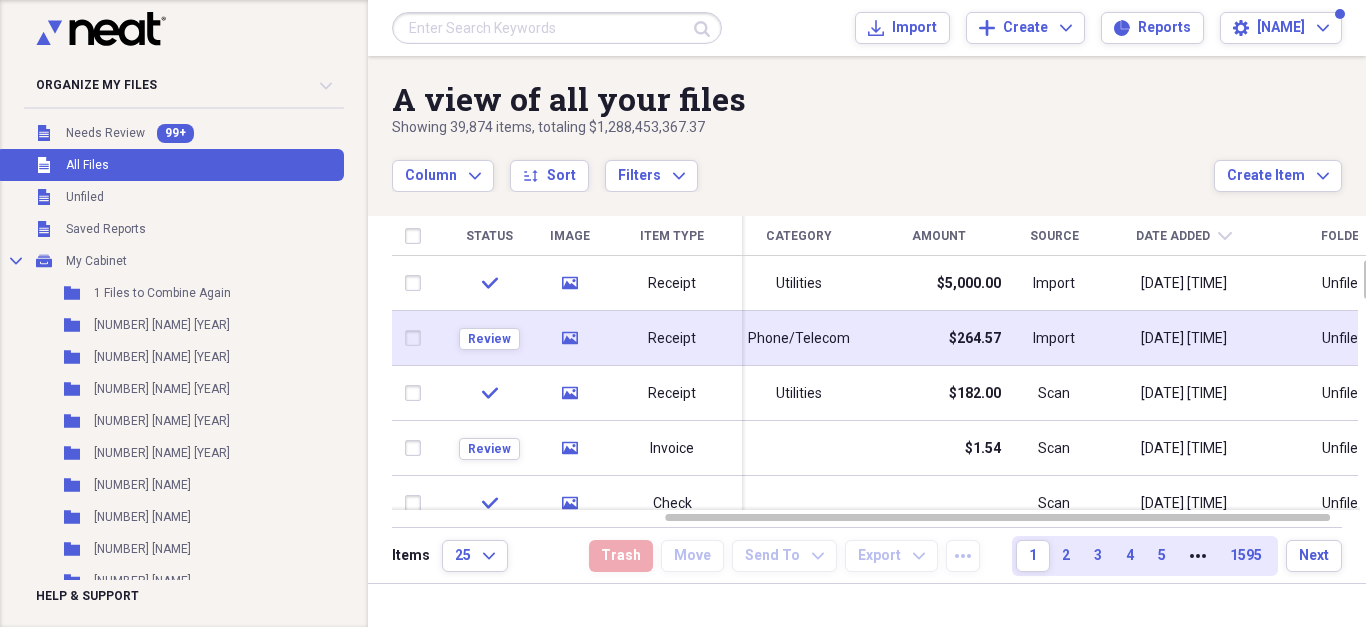 click on "Phone/Telecom" at bounding box center (799, 339) 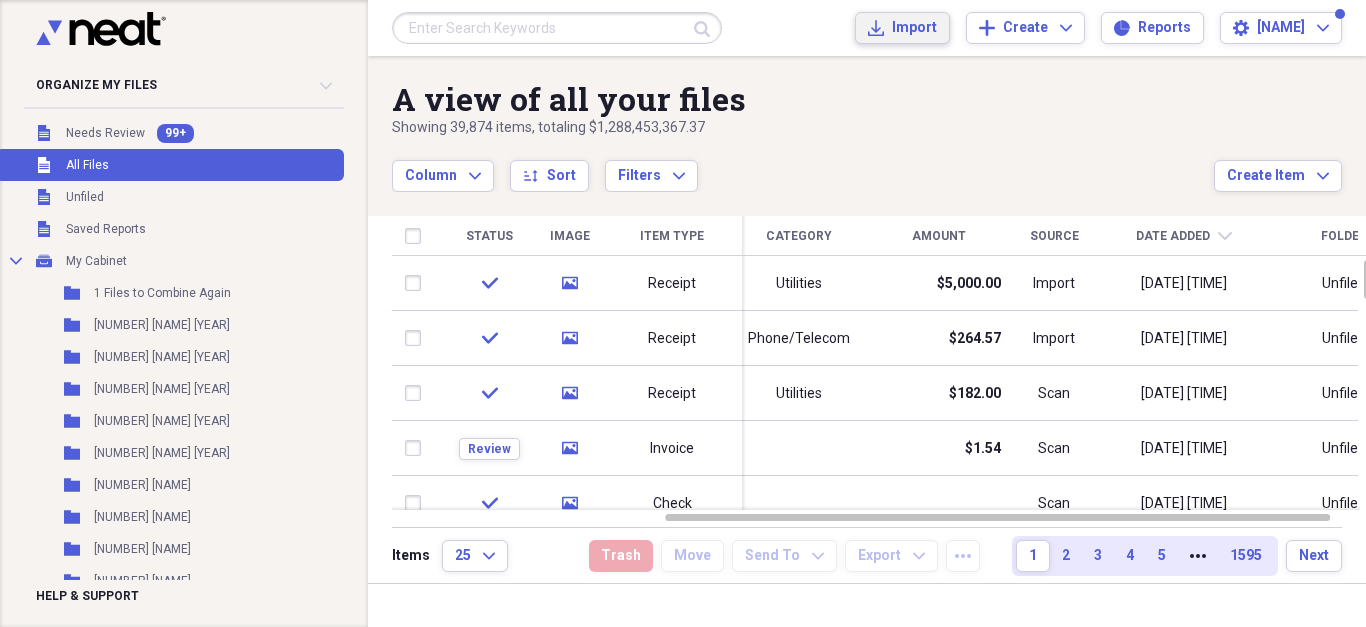 click on "Import" at bounding box center [914, 28] 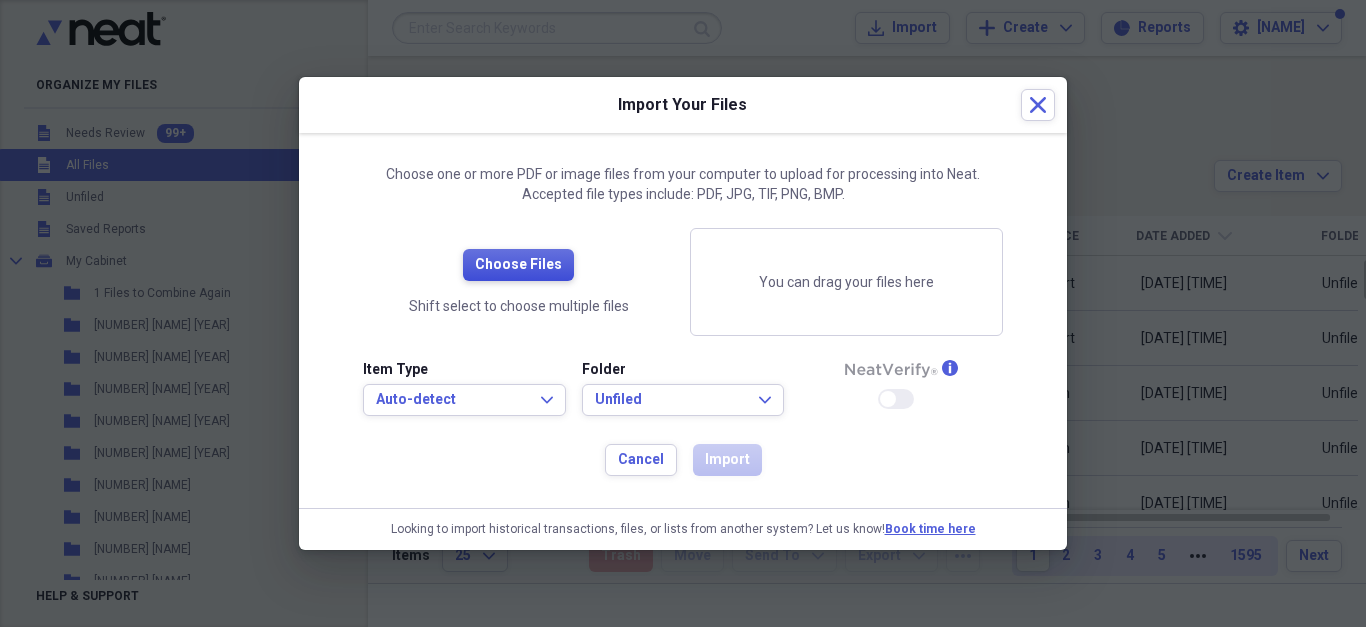 click on "Choose Files" at bounding box center [518, 265] 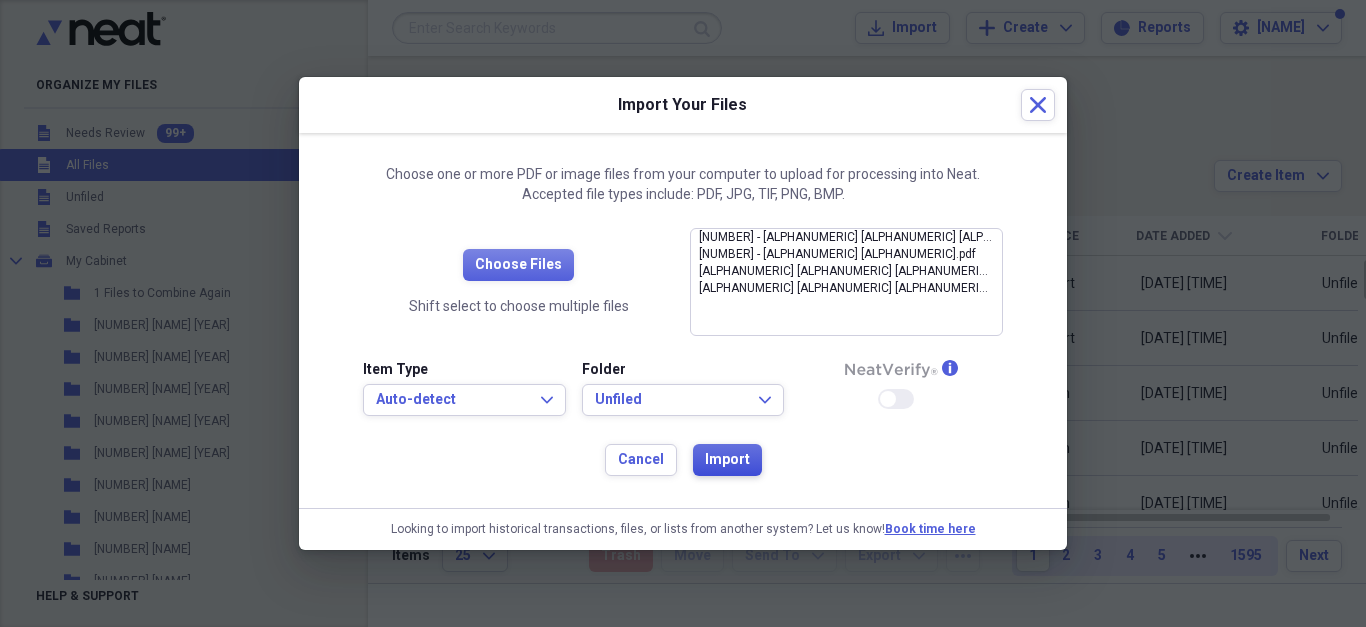 click on "Import" at bounding box center [727, 460] 